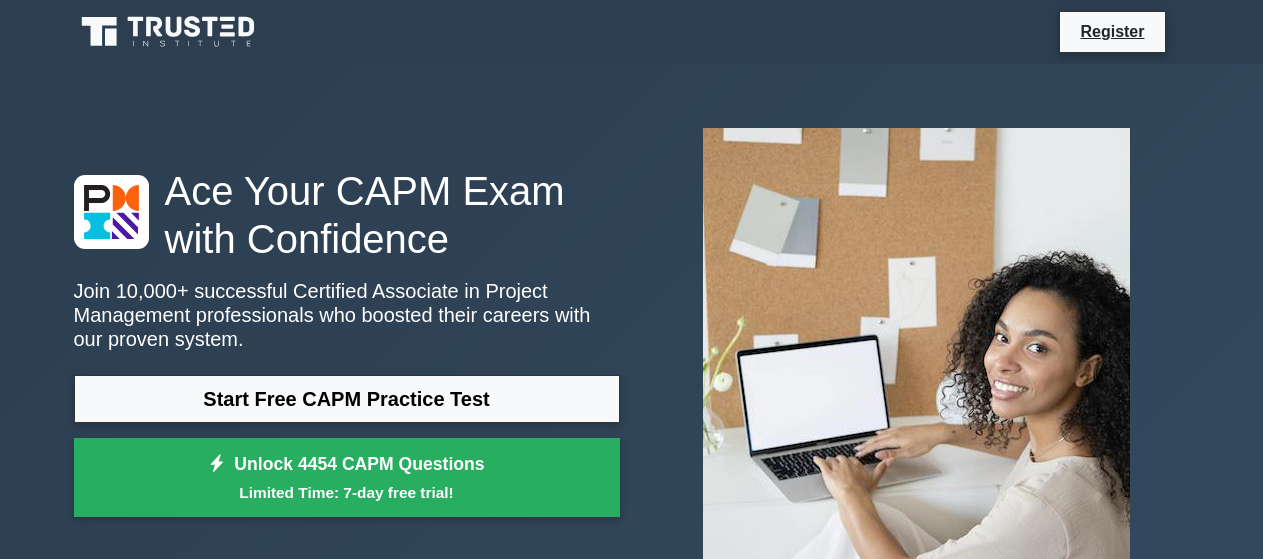 scroll, scrollTop: 0, scrollLeft: 0, axis: both 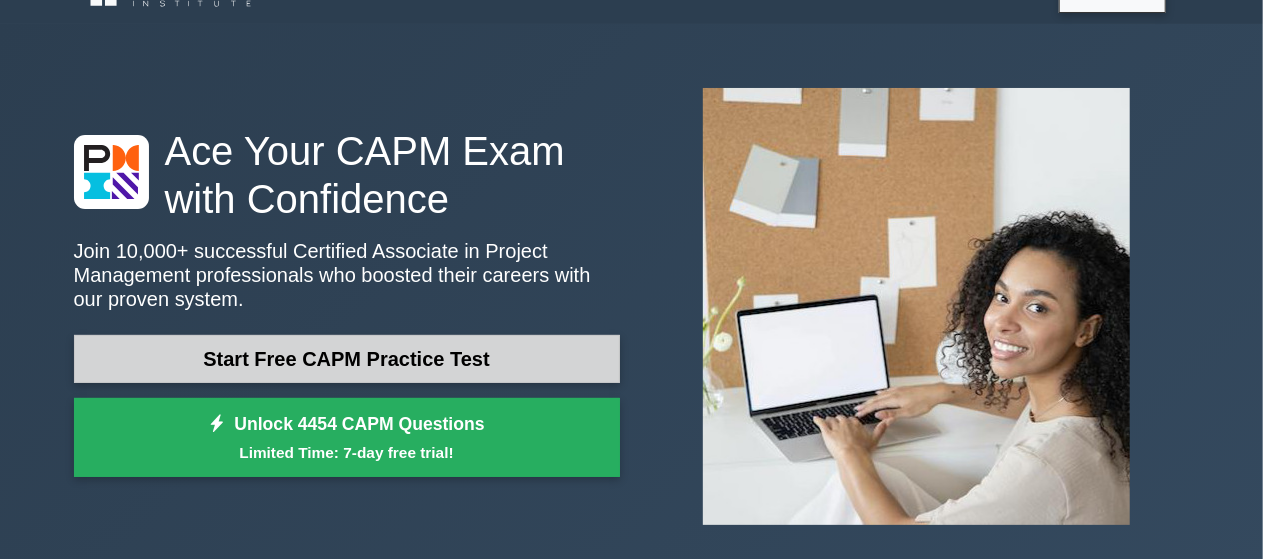 click on "Start Free CAPM Practice Test" at bounding box center (347, 359) 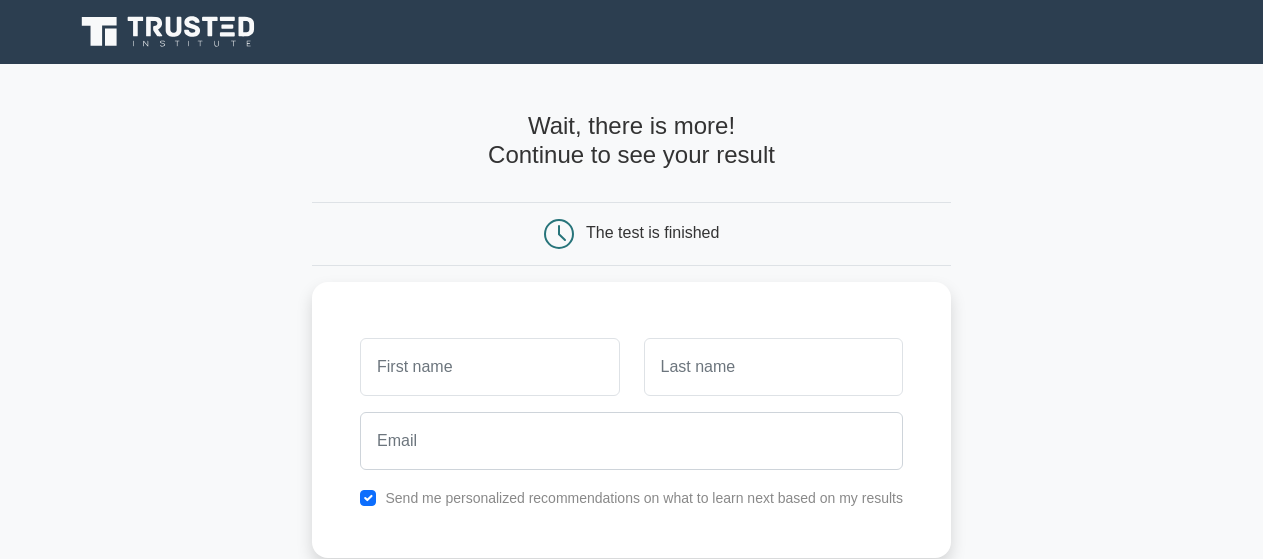 scroll, scrollTop: 0, scrollLeft: 0, axis: both 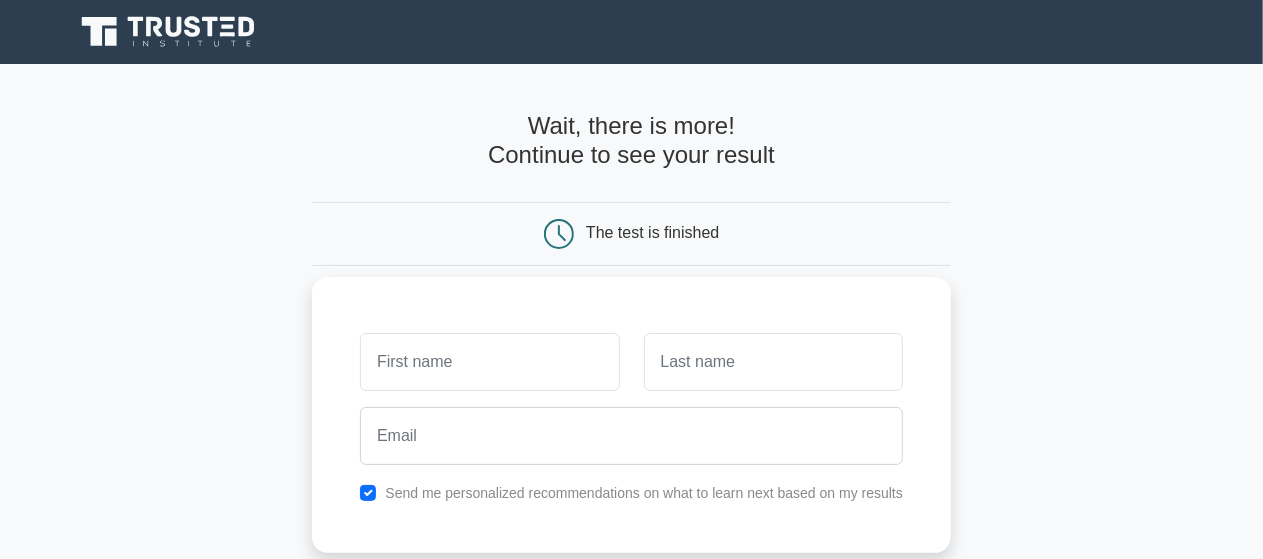 click at bounding box center (489, 362) 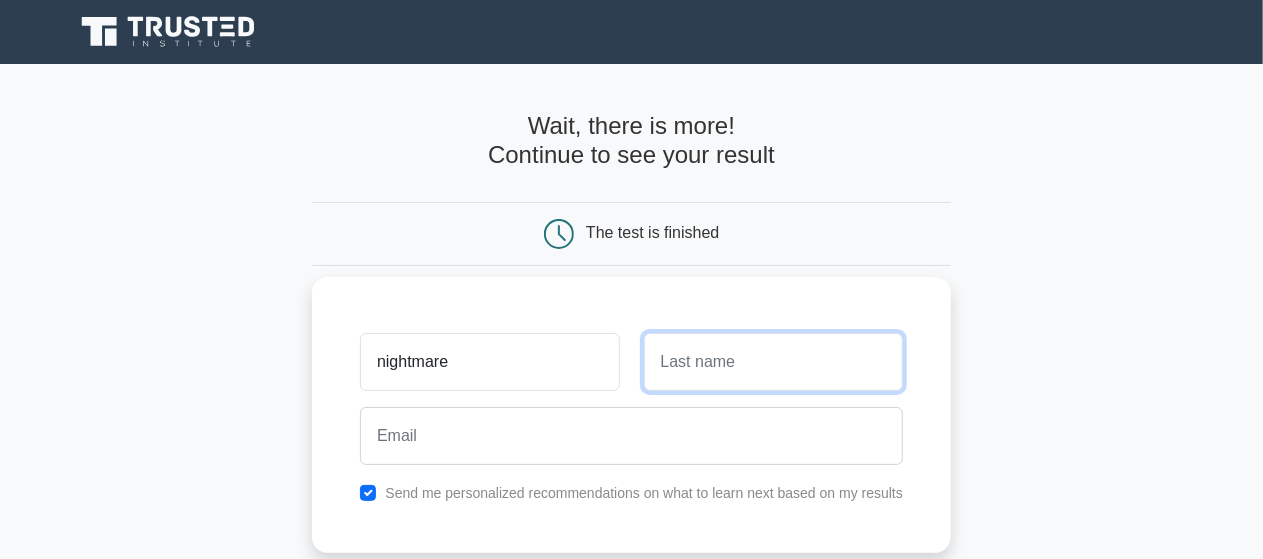 click at bounding box center [773, 362] 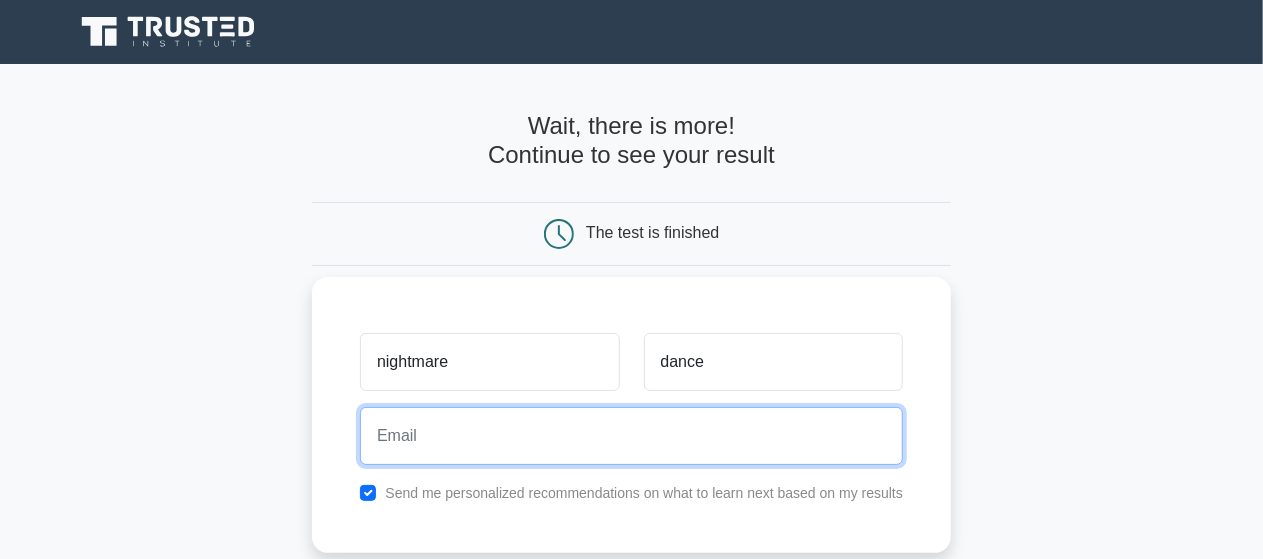 click at bounding box center [631, 436] 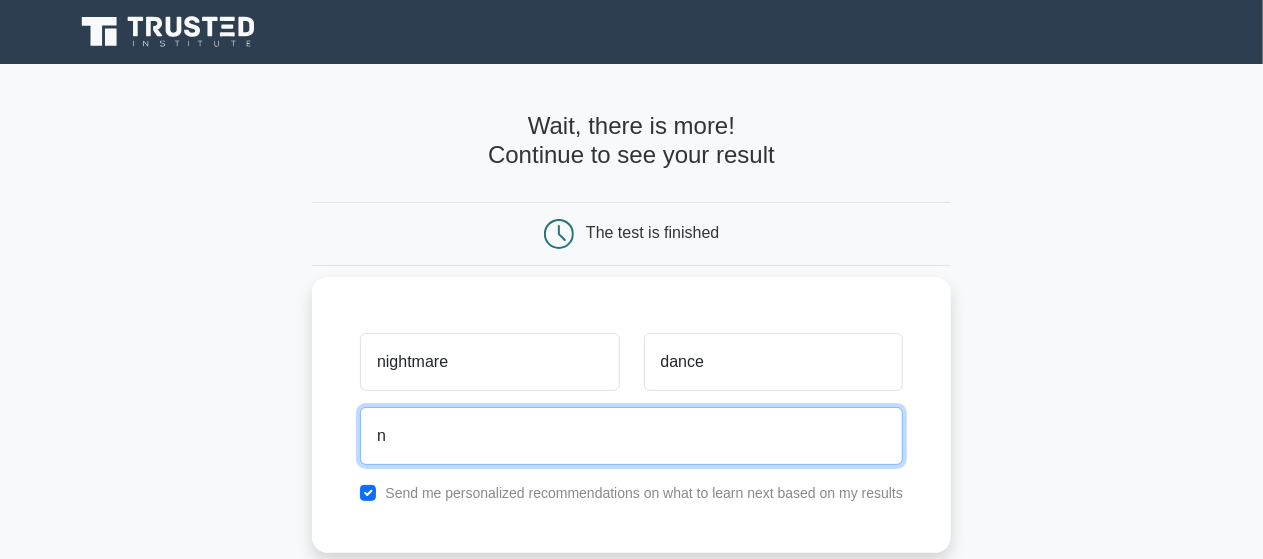 type on "nightmaredance2886@gmail.com" 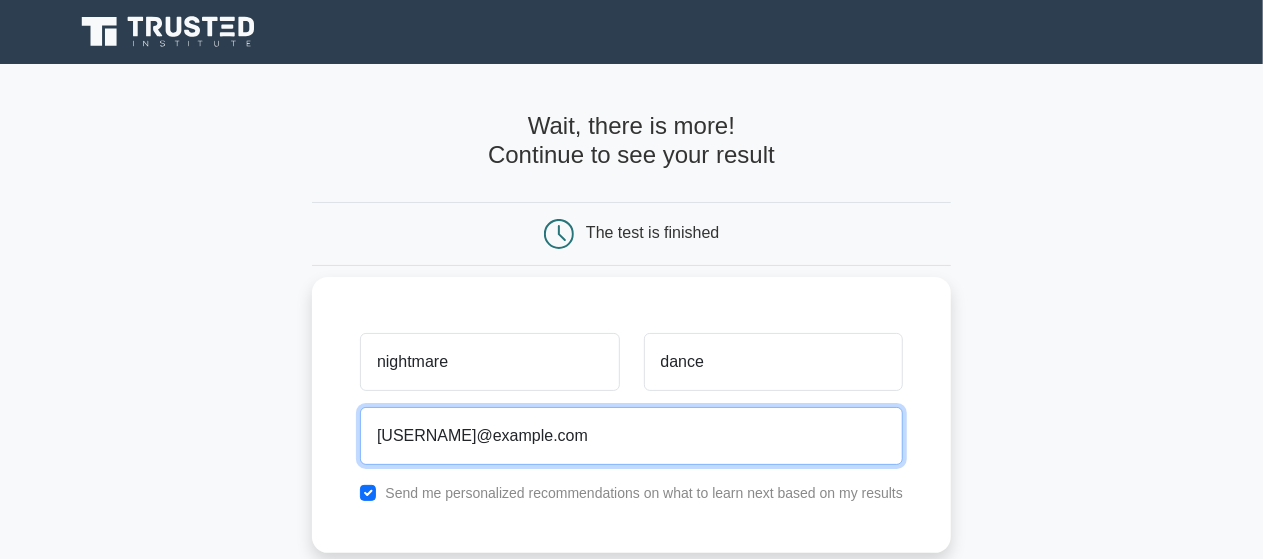 click on "Show my results" at bounding box center (631, 627) 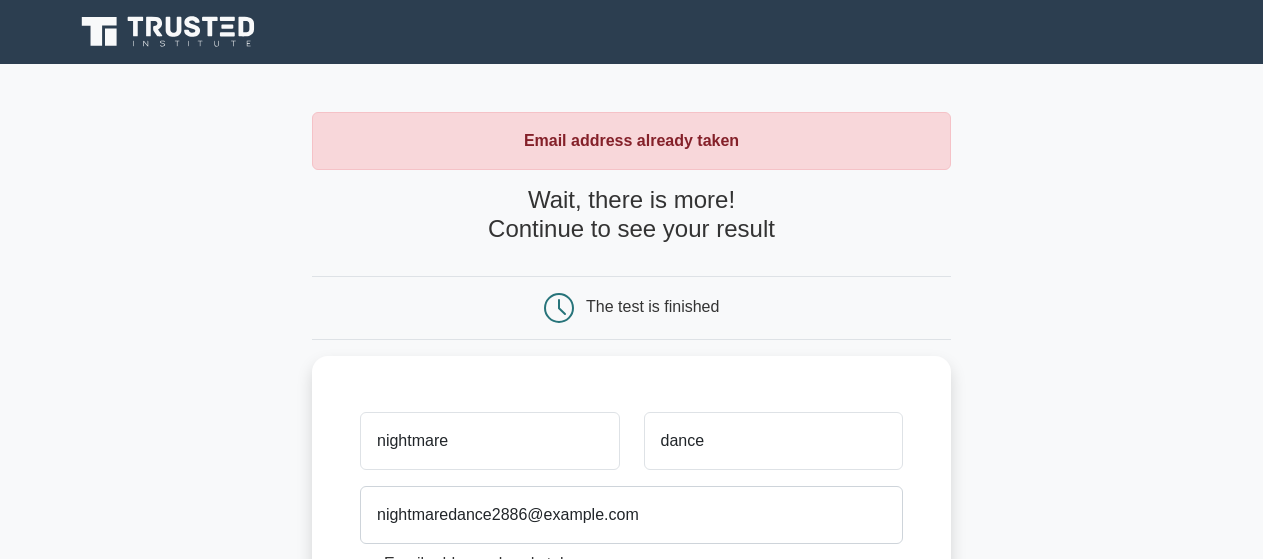scroll, scrollTop: 0, scrollLeft: 0, axis: both 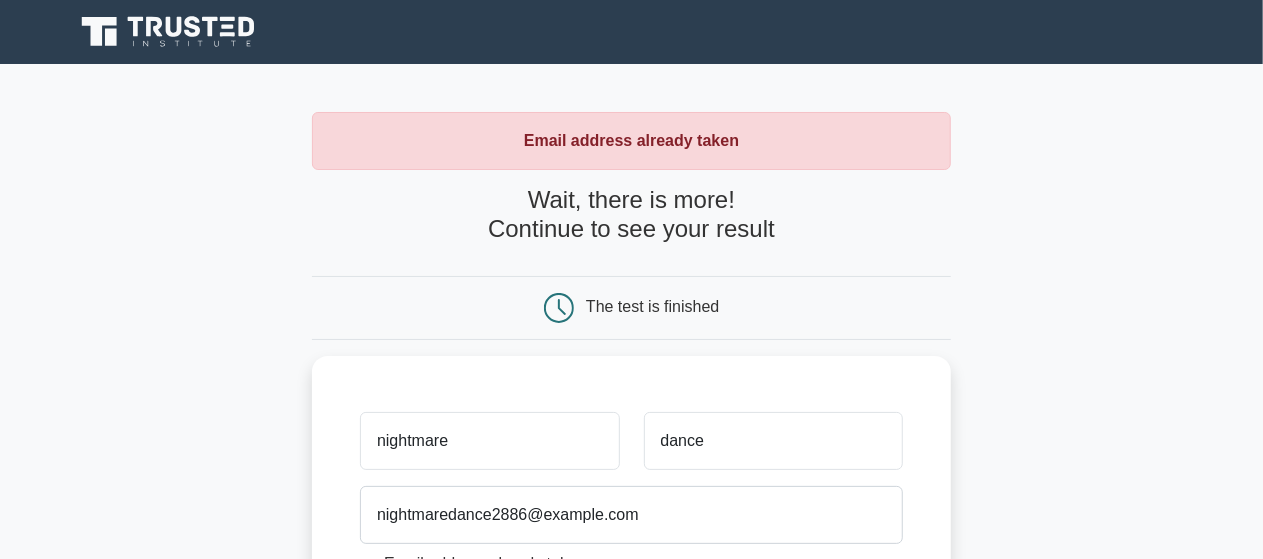 click on "Email address already taken
Wait, there is more! Continue to see your result
The test is finished
nightmare" at bounding box center (631, 480) 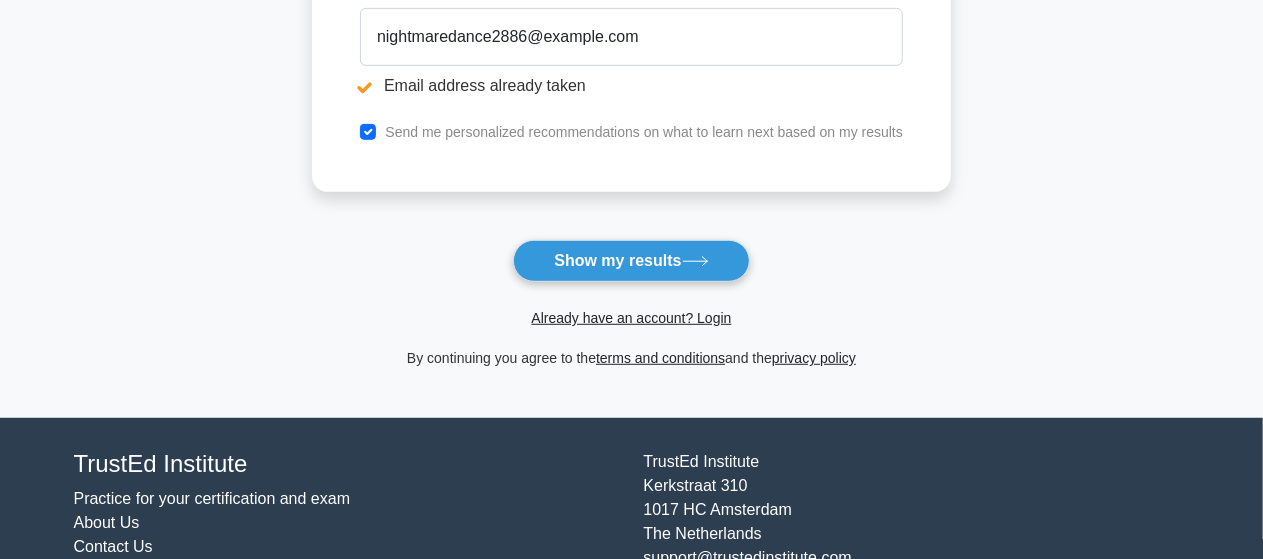 scroll, scrollTop: 480, scrollLeft: 0, axis: vertical 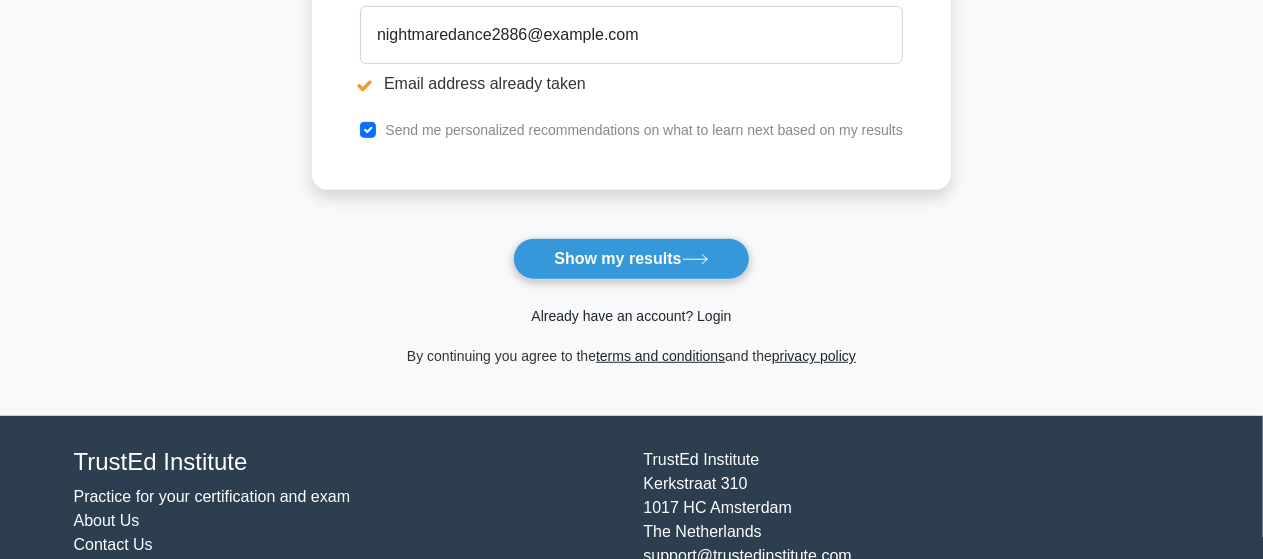 click on "Already have an account? Login" at bounding box center (631, 316) 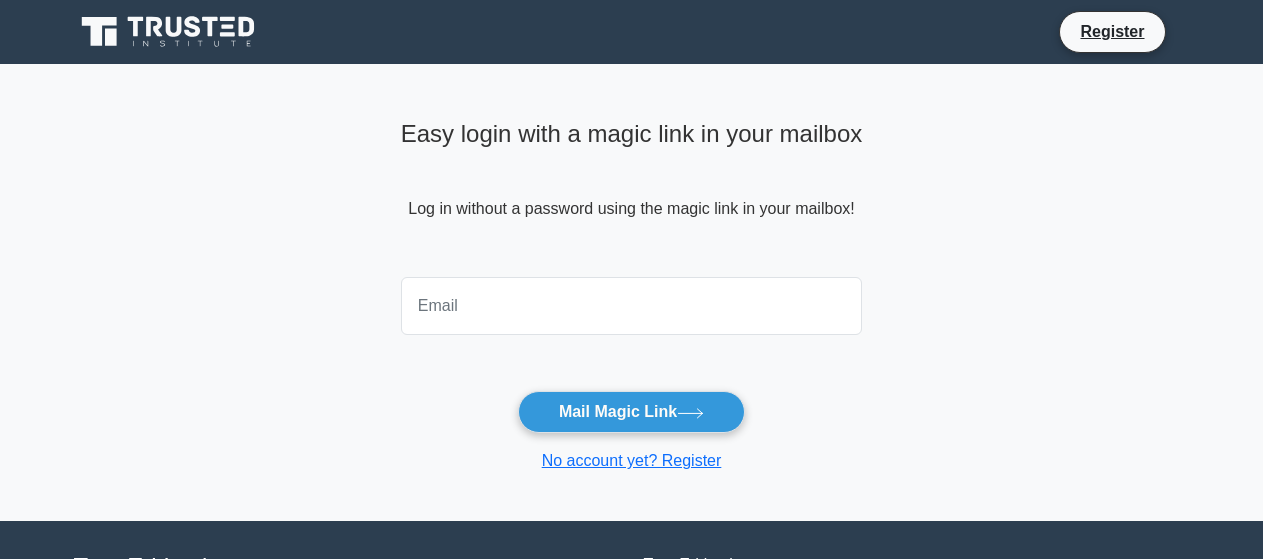 scroll, scrollTop: 0, scrollLeft: 0, axis: both 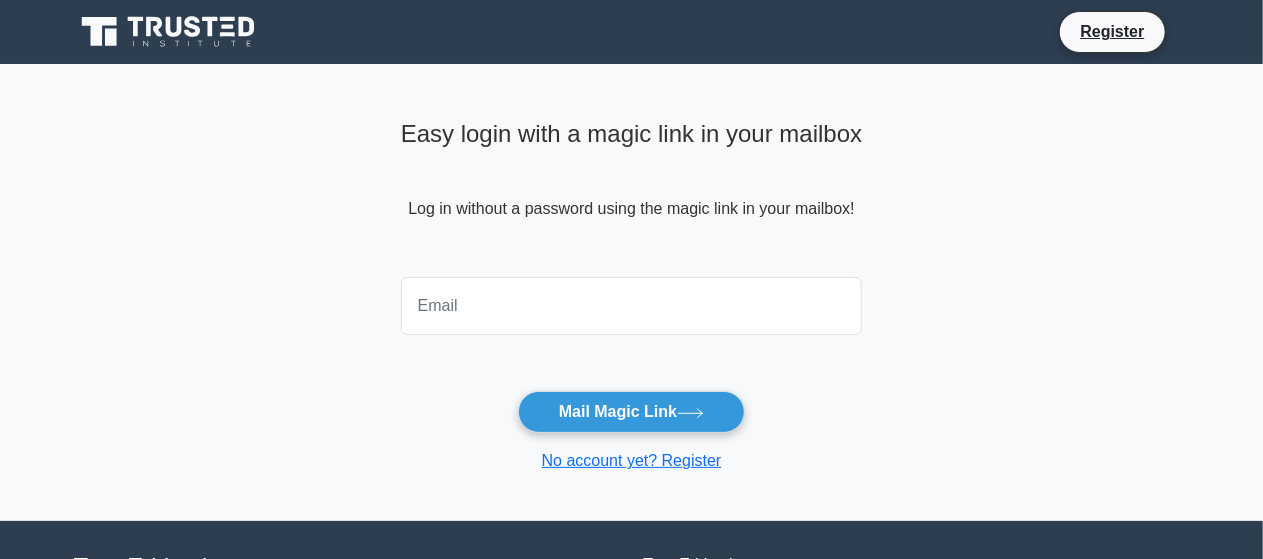 drag, startPoint x: 0, startPoint y: 0, endPoint x: 640, endPoint y: 316, distance: 713.76184 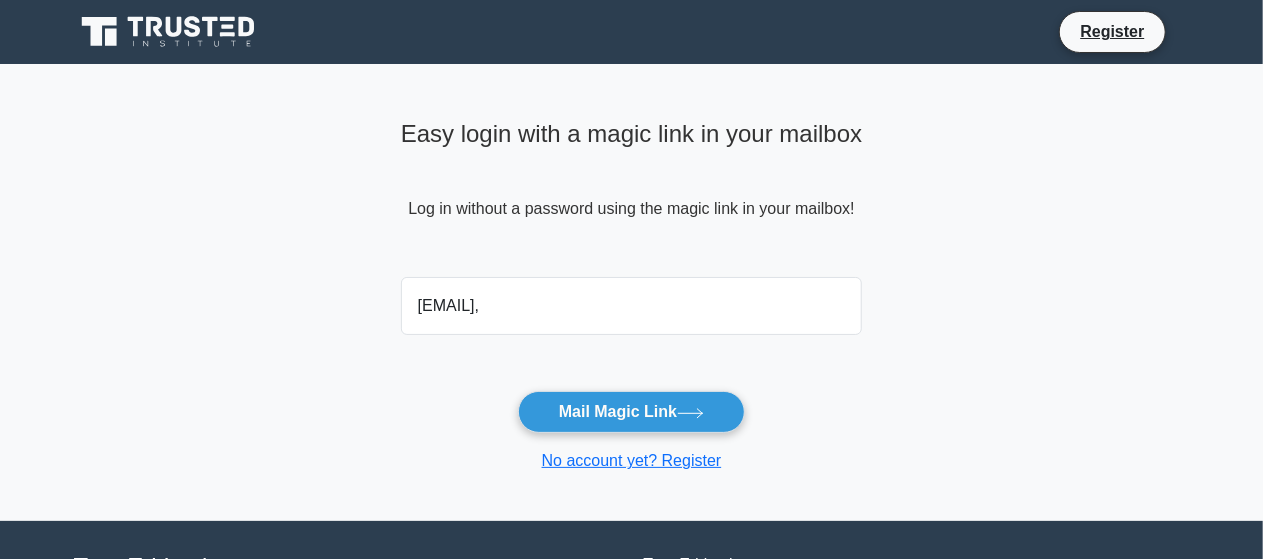 click on "Mail Magic Link" at bounding box center (631, 412) 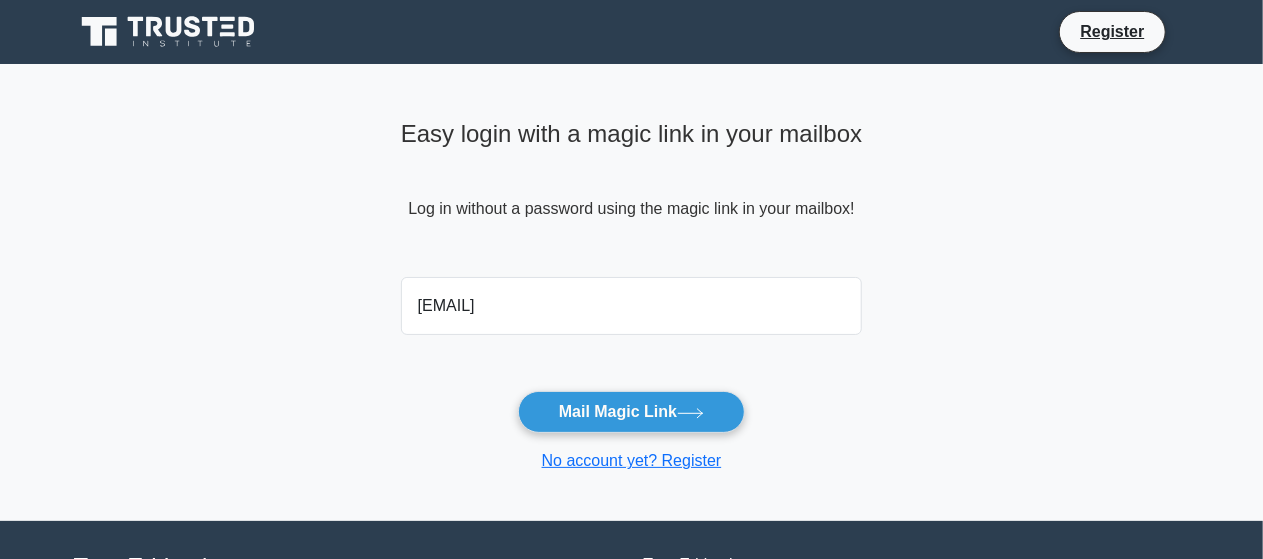 type on "[EMAIL]" 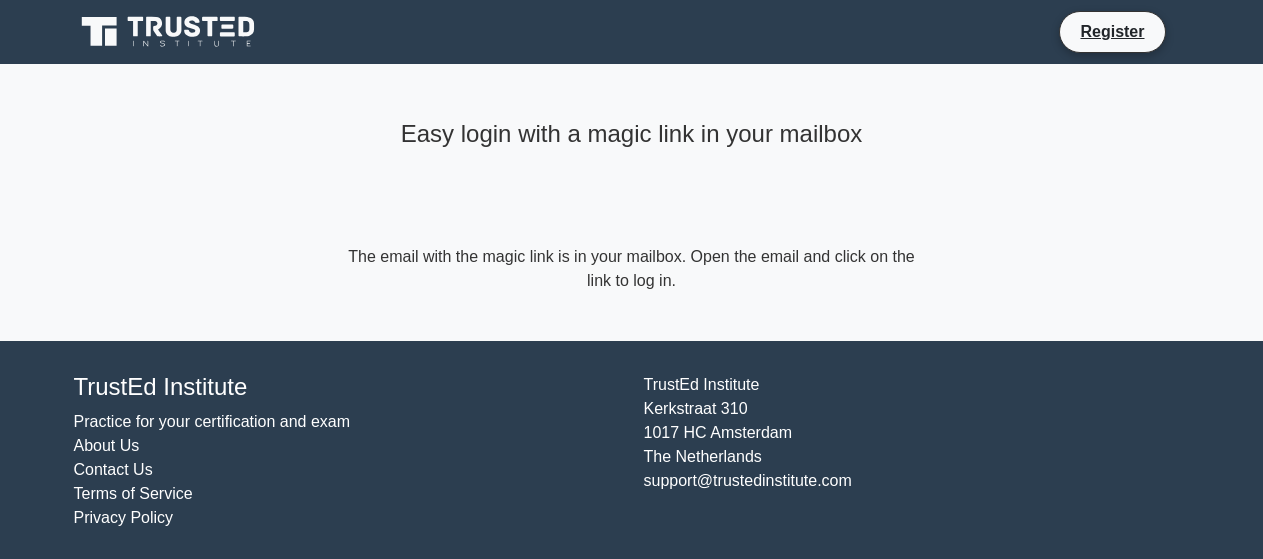 scroll, scrollTop: 0, scrollLeft: 0, axis: both 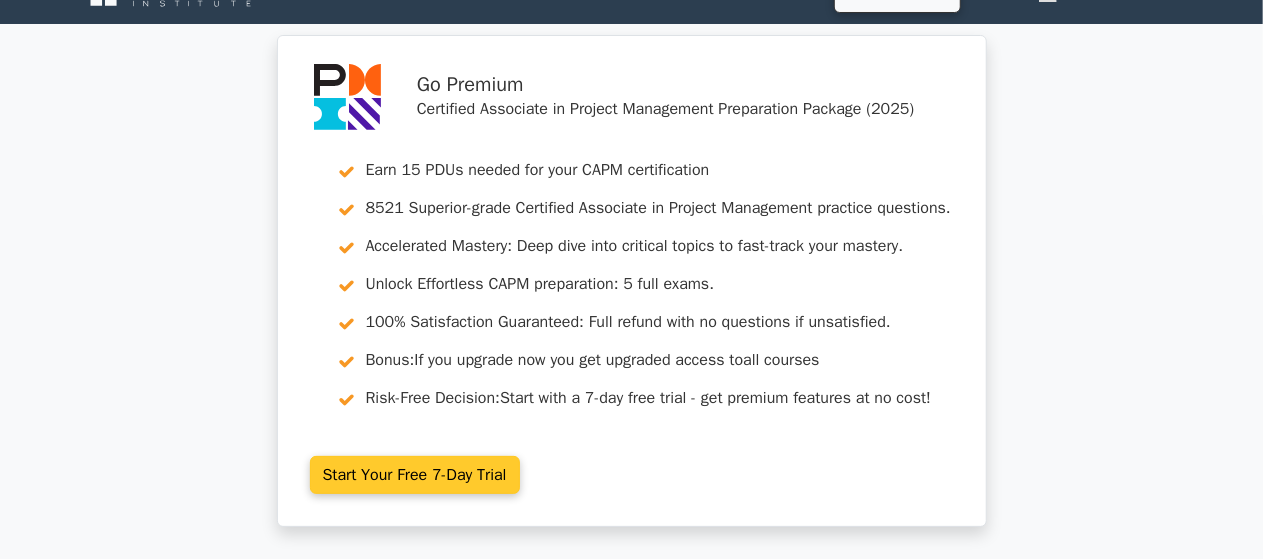 click on "Start Your Free 7-Day Trial" at bounding box center (415, 475) 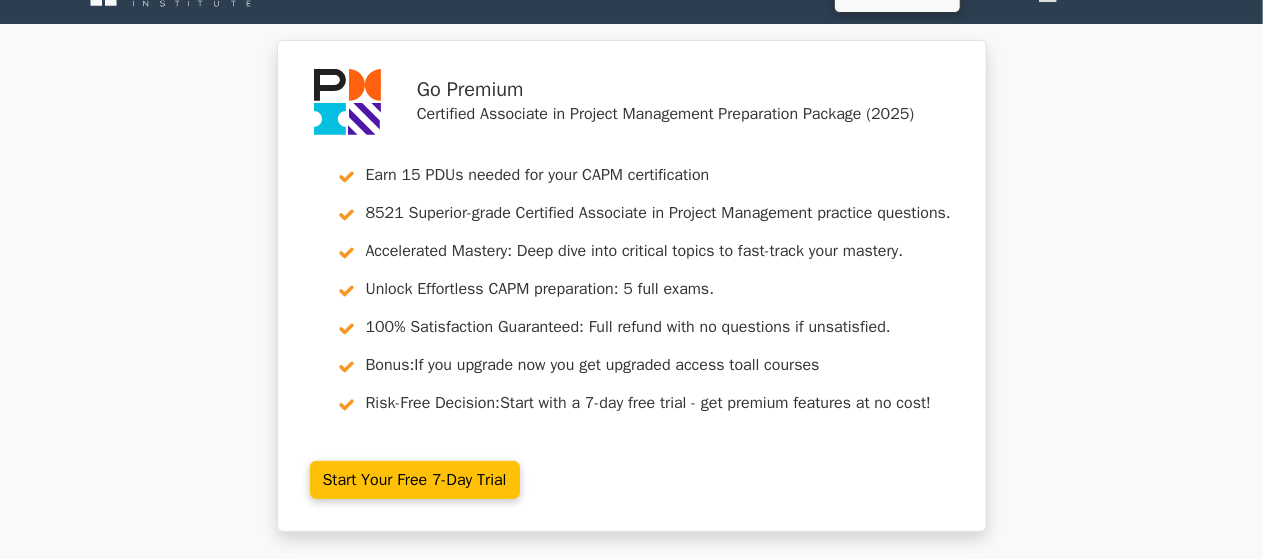 click on "Go Premium
Certified Associate in Project Management Preparation Package (2025)
Earn 15 PDUs needed for your CAPM certification
8521 Superior-grade  Certified Associate in Project Management practice questions.
Accelerated Mastery: Deep dive into critical topics to fast-track your mastery.
Unlock Effortless CAPM preparation: 5 full exams.
100% Satisfaction Guaranteed: Full refund with no questions if unsatisfied.
Bonus: all courses" at bounding box center (632, 298) 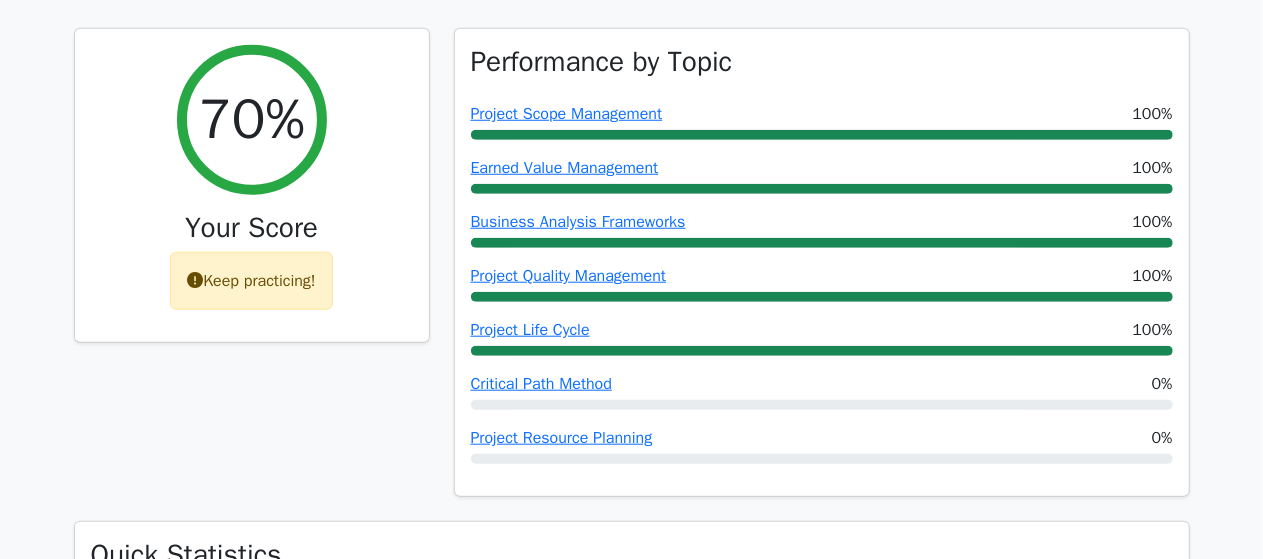 scroll, scrollTop: 840, scrollLeft: 0, axis: vertical 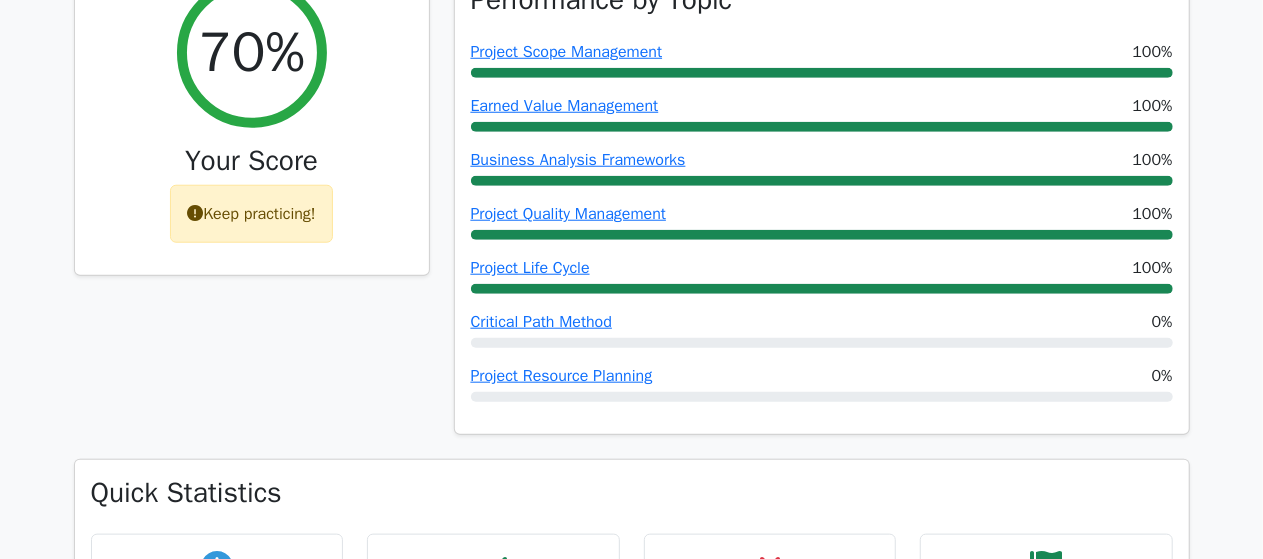 click on "Keep practicing!" at bounding box center (251, 214) 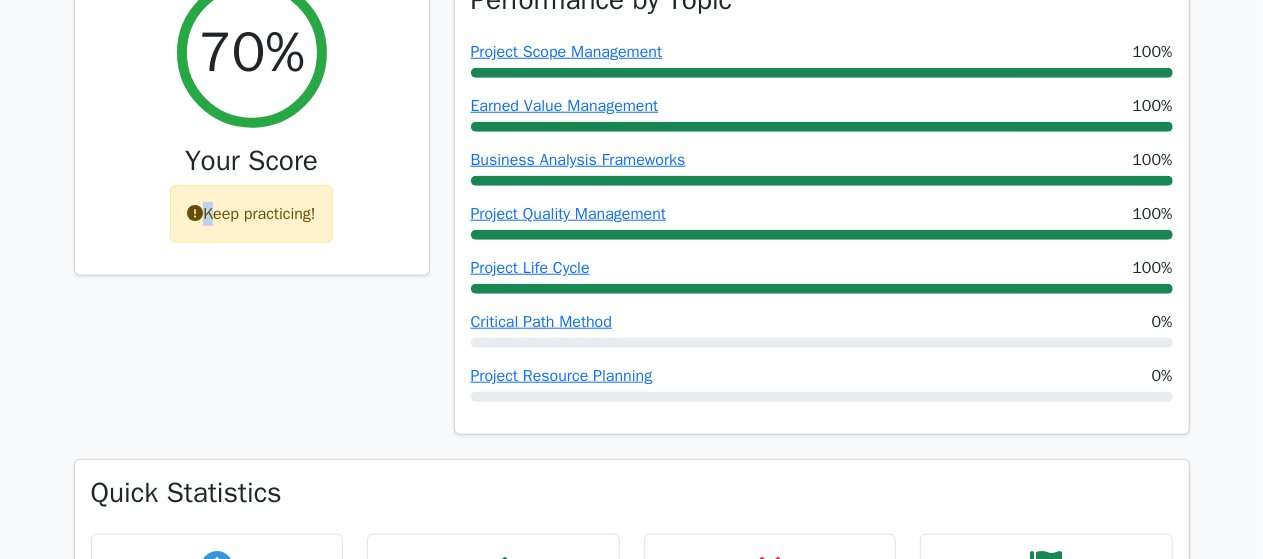 click at bounding box center (195, 213) 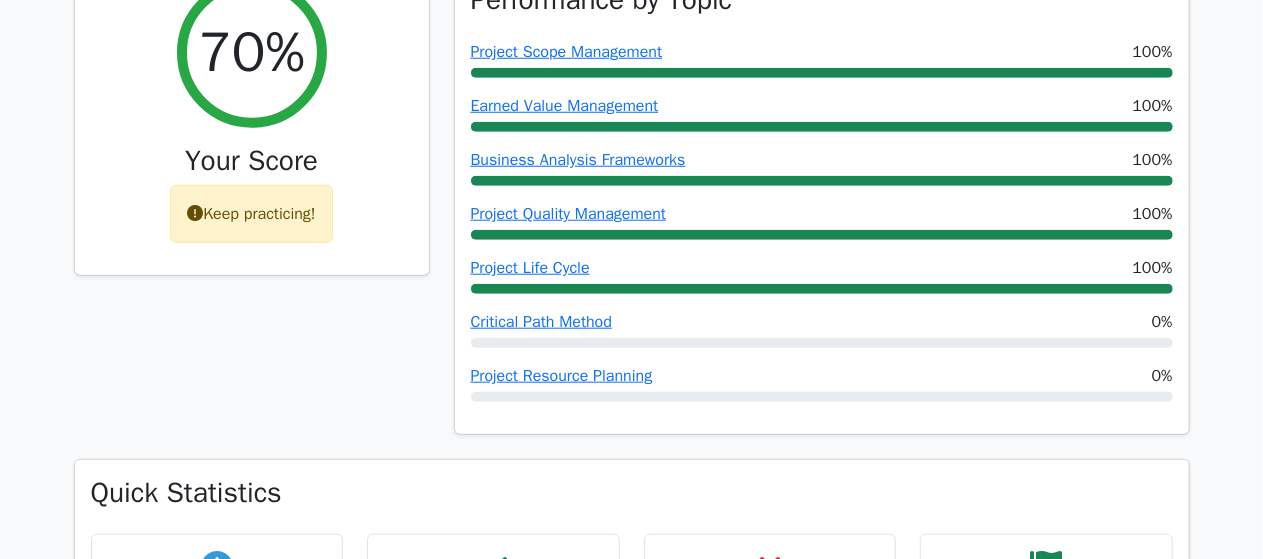 click on "Your Score" at bounding box center [252, 165] 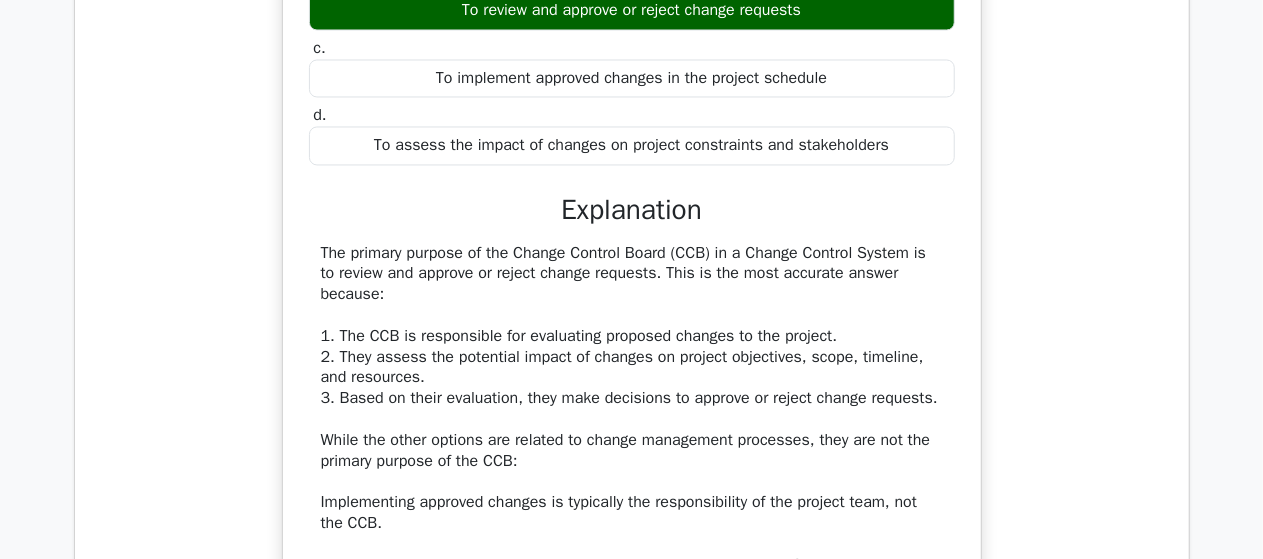 scroll, scrollTop: 2000, scrollLeft: 0, axis: vertical 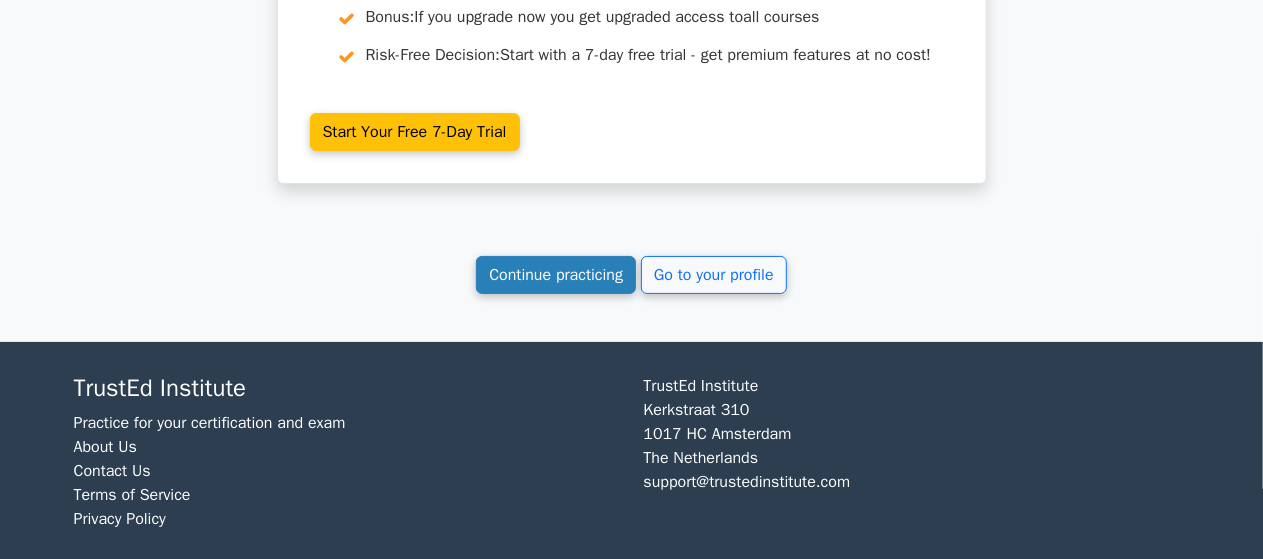click on "Continue practicing" at bounding box center (556, 275) 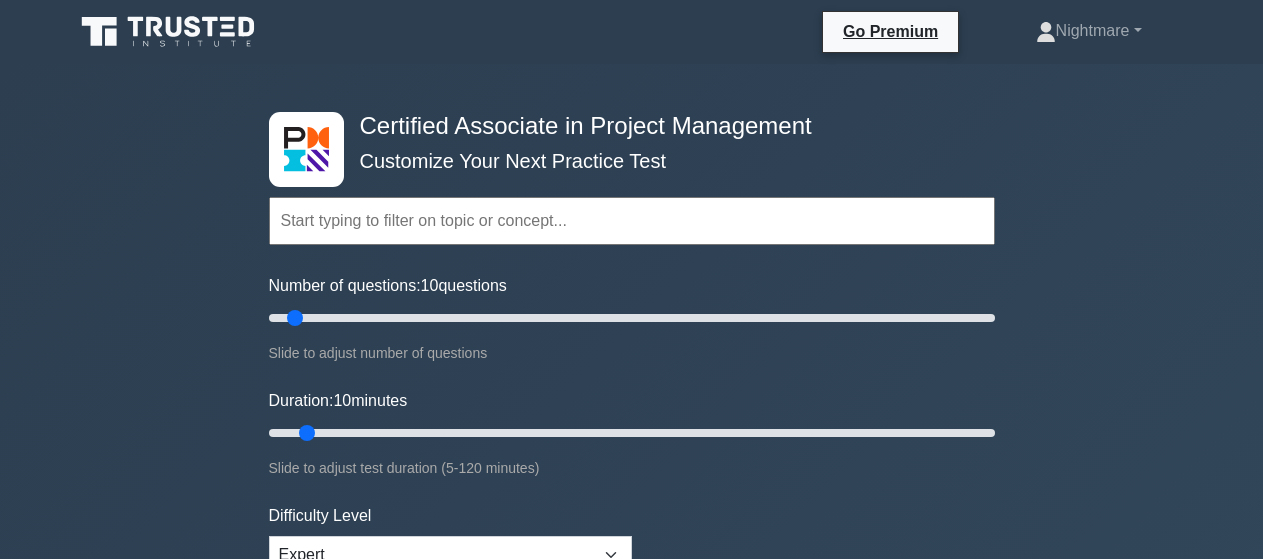 scroll, scrollTop: 0, scrollLeft: 0, axis: both 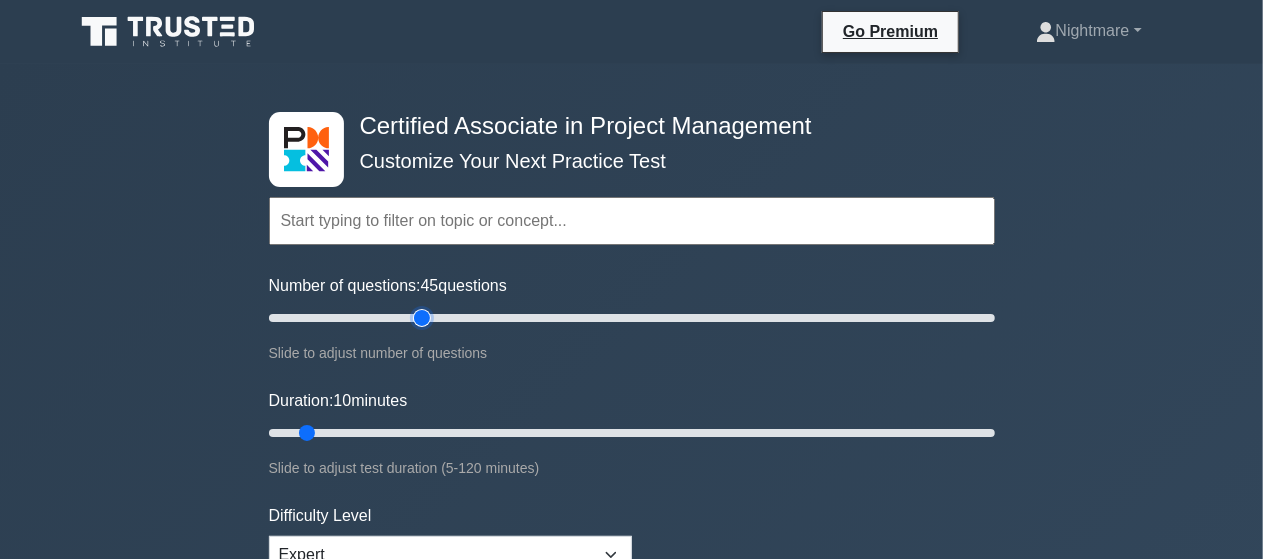 click on "Number of questions:  45  questions" at bounding box center [632, 318] 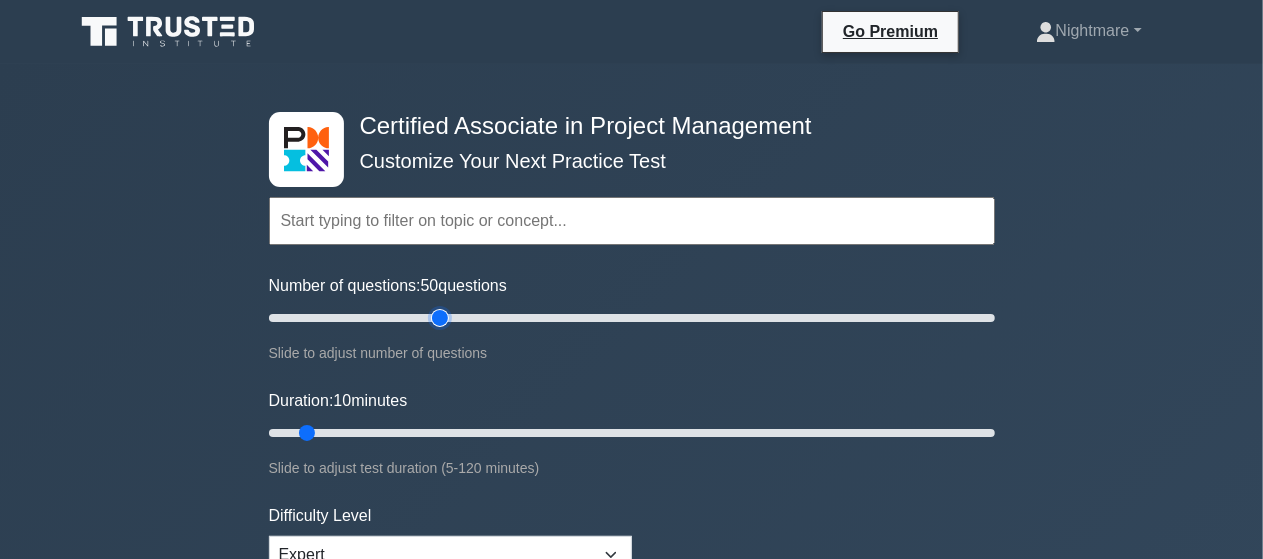 type on "50" 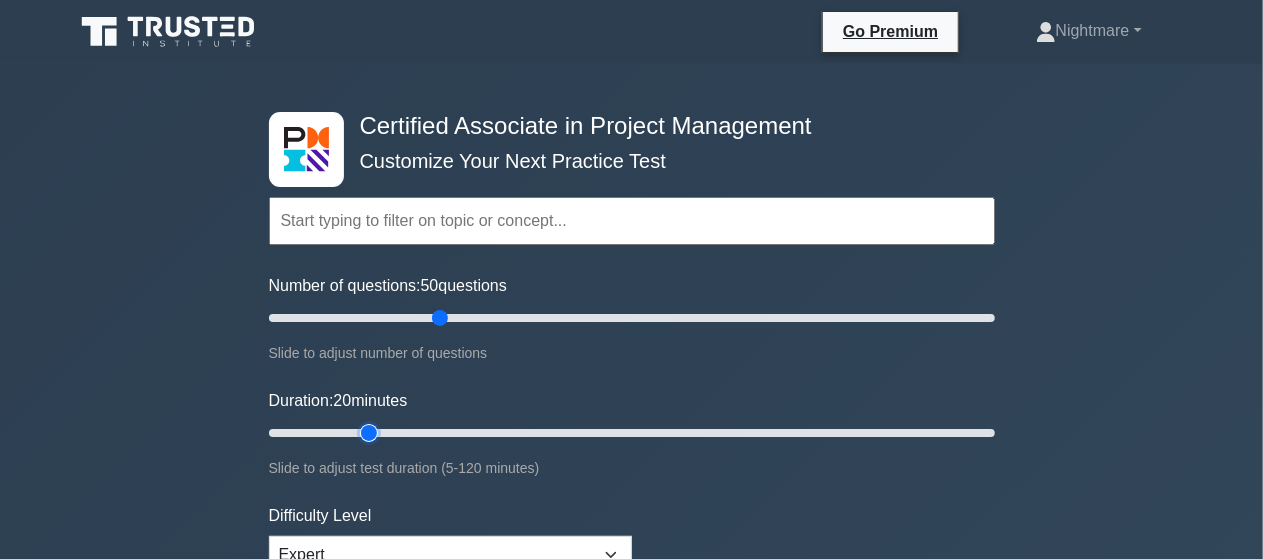 click on "Duration:  20  minutes" at bounding box center [632, 433] 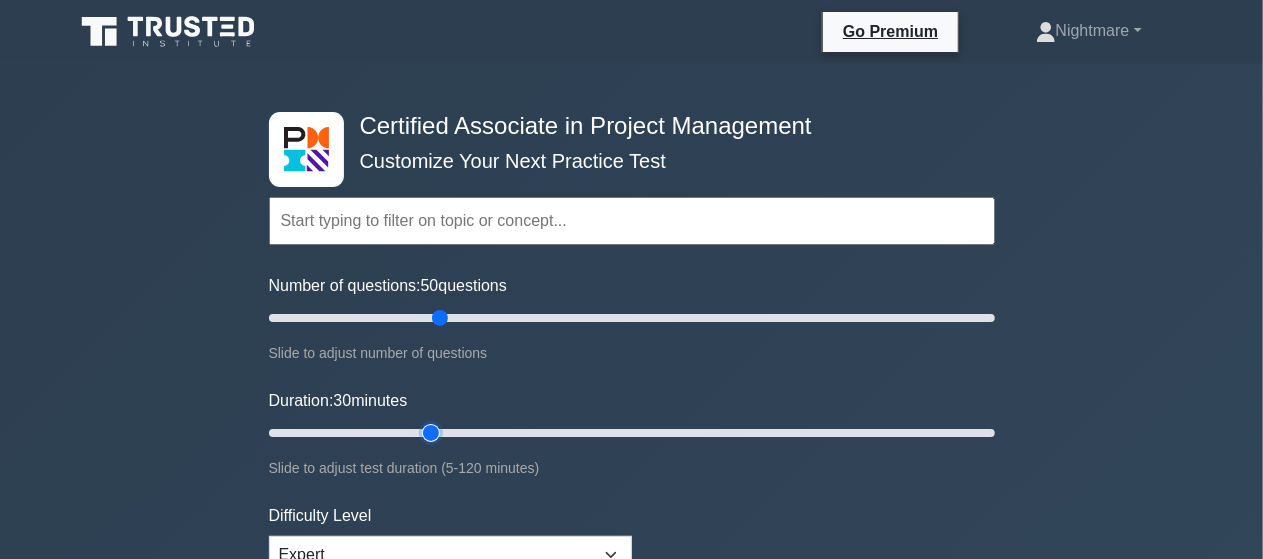 click on "Duration:  30  minutes" at bounding box center [632, 433] 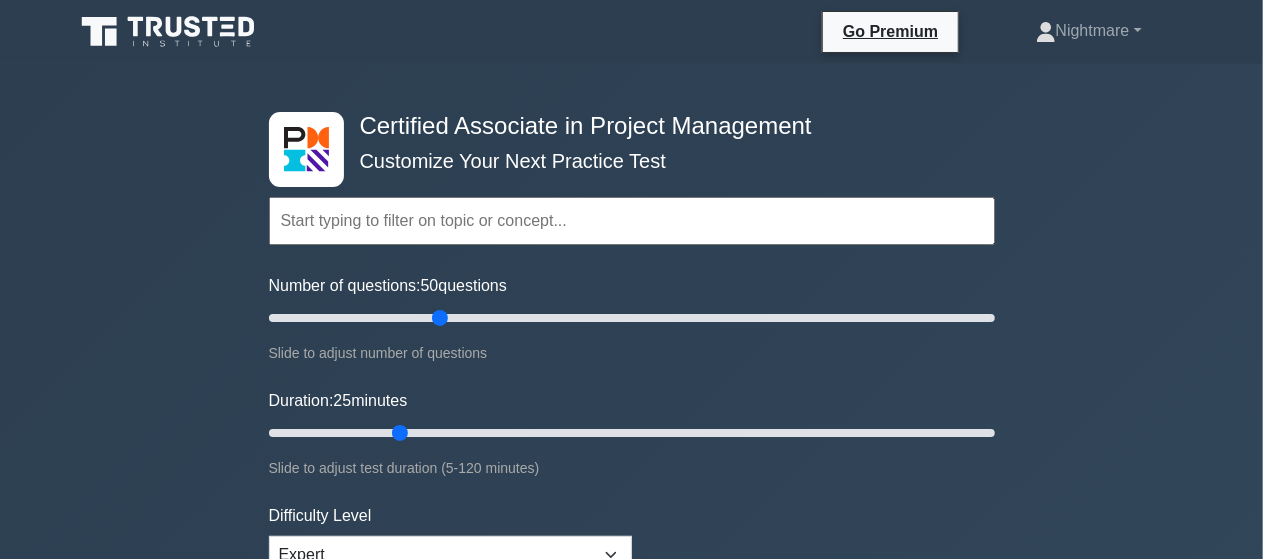click on "Certified Associate in Project Management
Customize Your Next Practice Test
Topics
Project Scope Management
Project Time Management
Project Cost Management
Project Quality Management
Project Risk Management
Project Integration Management
Project Communication Management" at bounding box center (631, 693) 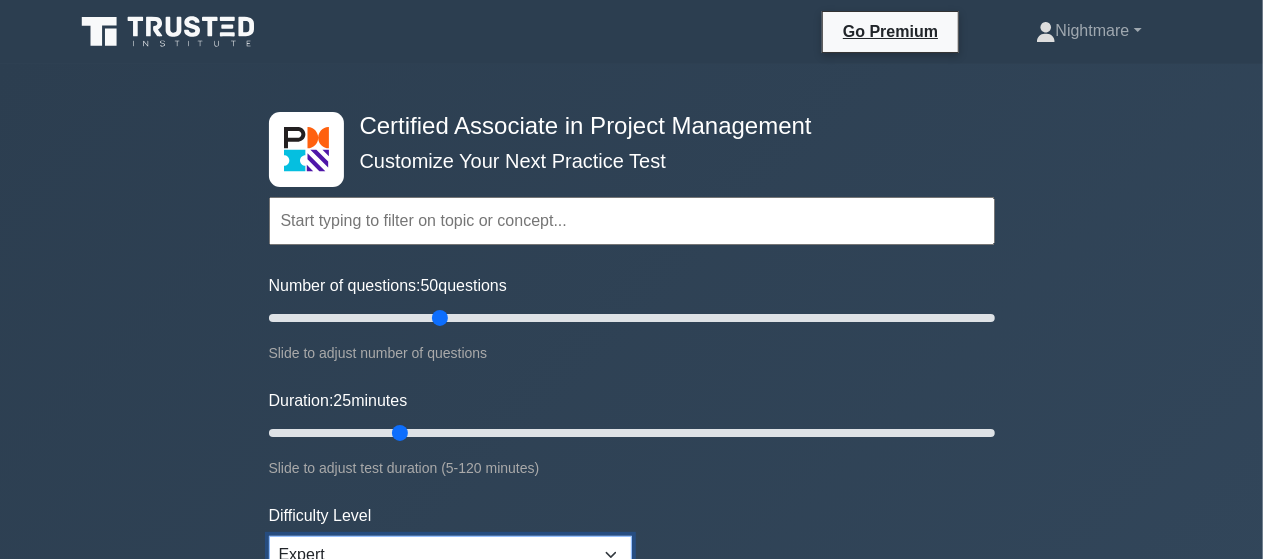 scroll, scrollTop: 10, scrollLeft: 0, axis: vertical 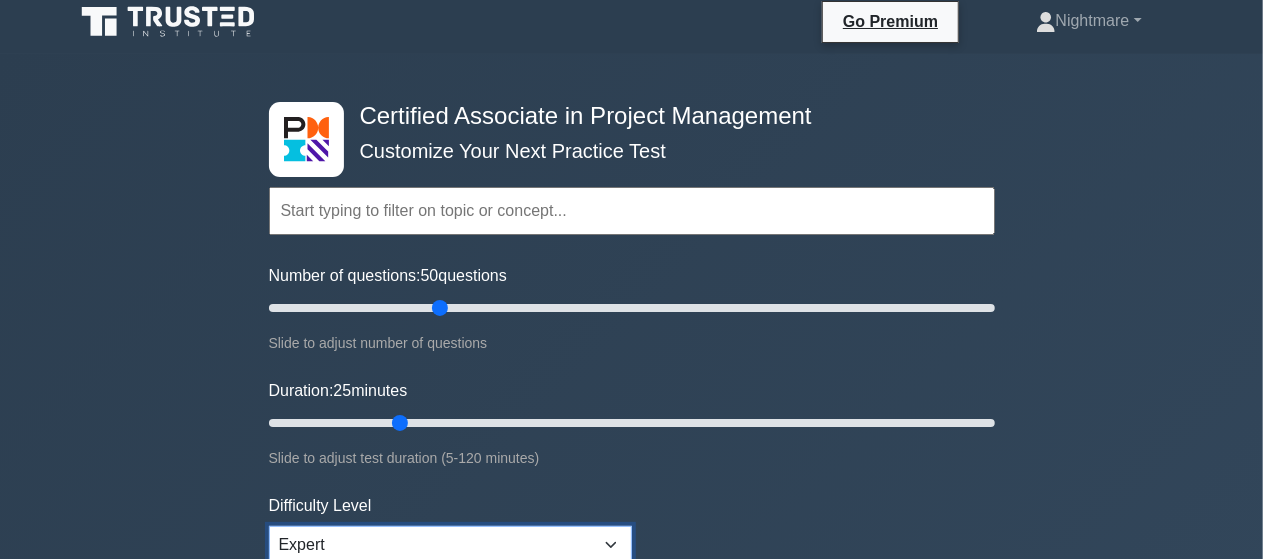 click on "Beginner
Intermediate
Expert" at bounding box center [450, 545] 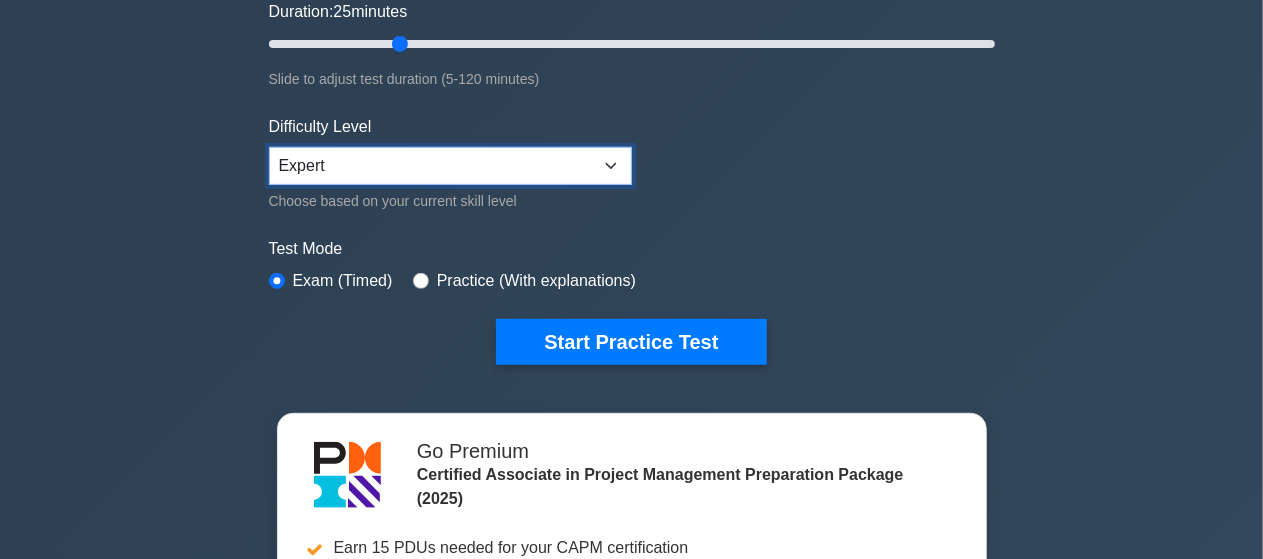 scroll, scrollTop: 410, scrollLeft: 0, axis: vertical 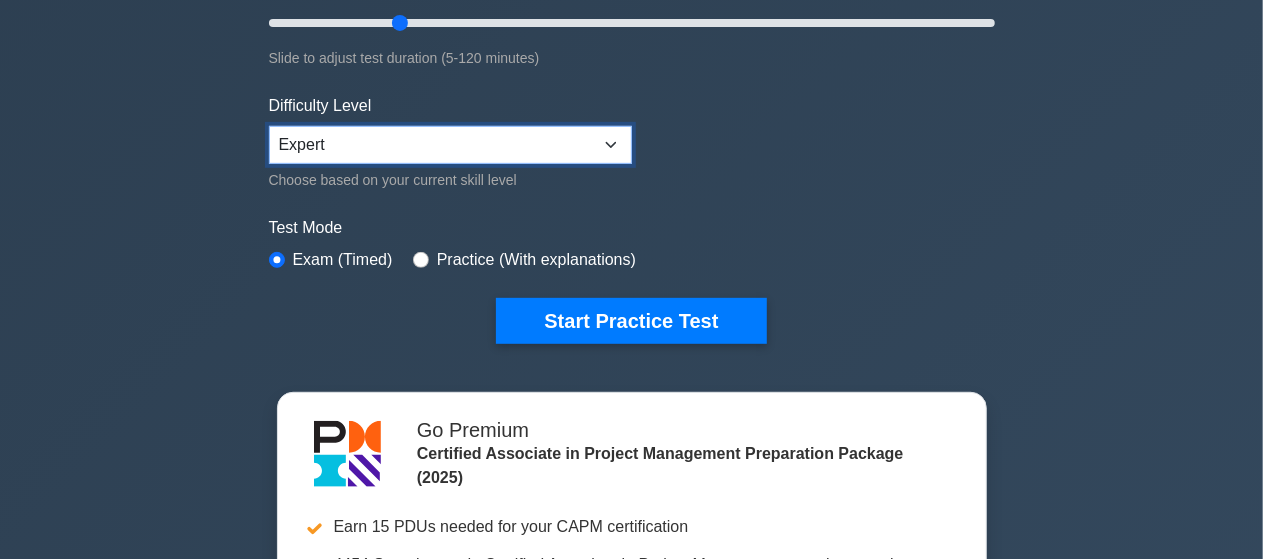 click on "Beginner
Intermediate
Expert" at bounding box center (450, 145) 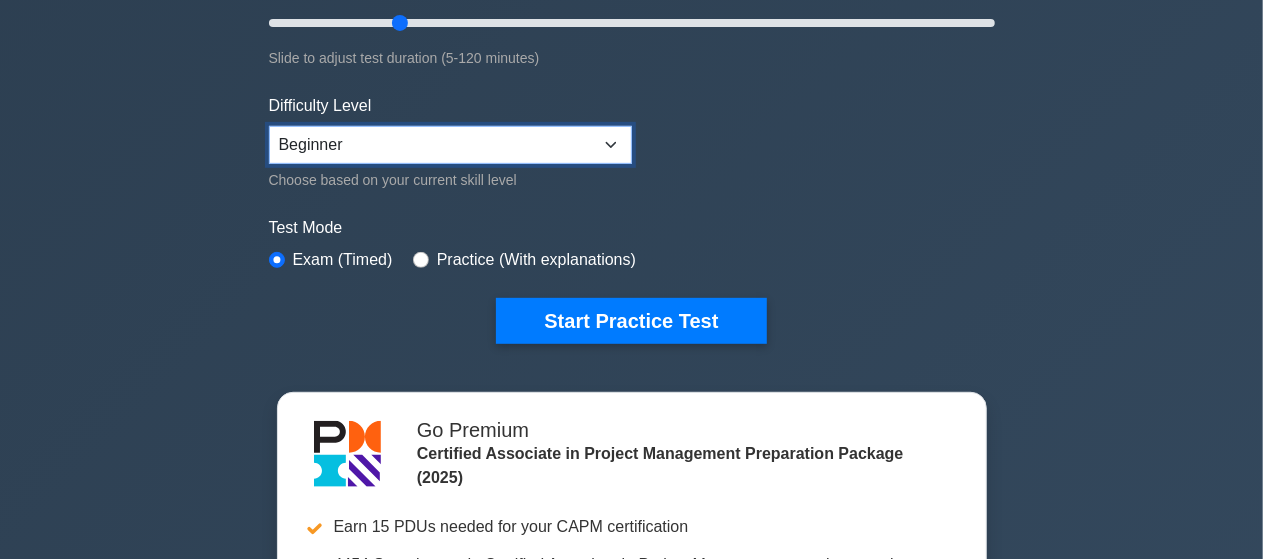 click on "Beginner
Intermediate
Expert" at bounding box center [450, 145] 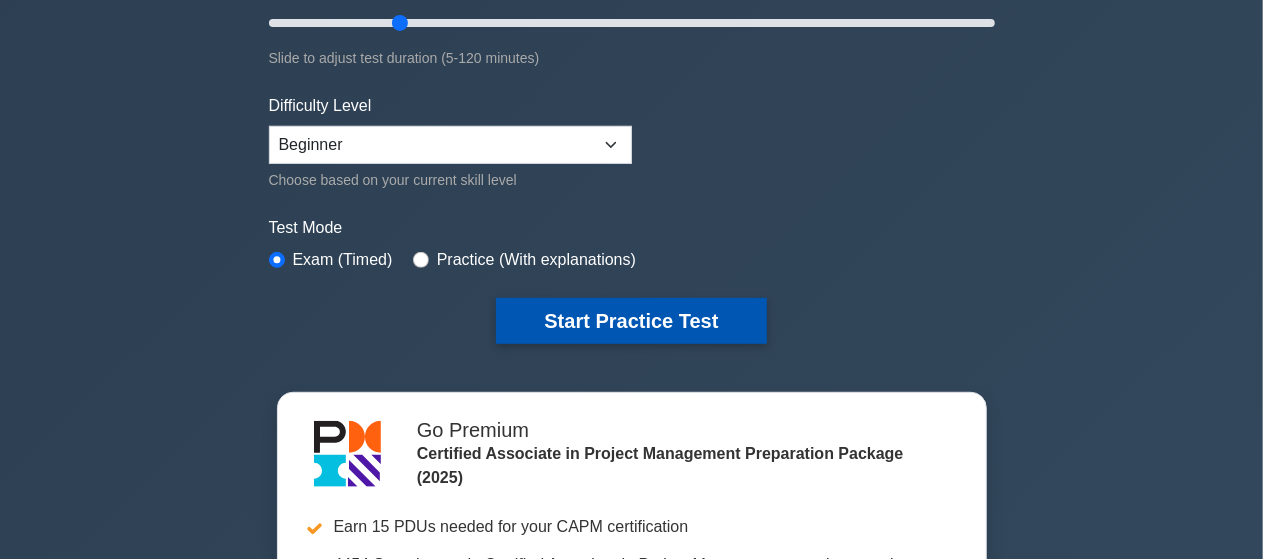 click on "Start Practice Test" at bounding box center [631, 321] 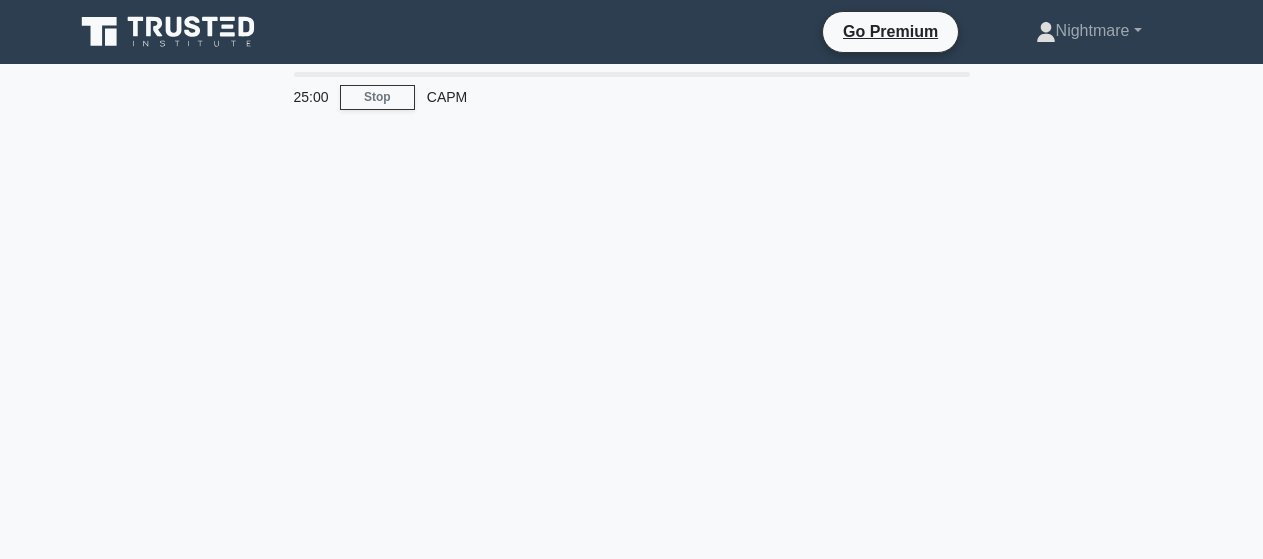 scroll, scrollTop: 0, scrollLeft: 0, axis: both 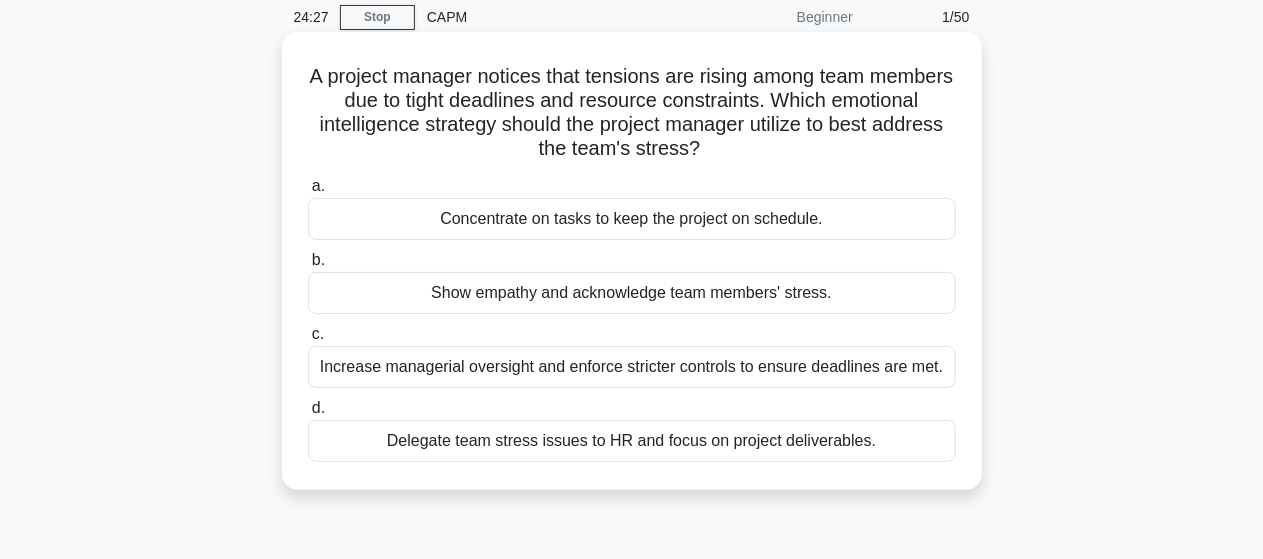 click on "Show empathy and acknowledge team members' stress." at bounding box center (632, 293) 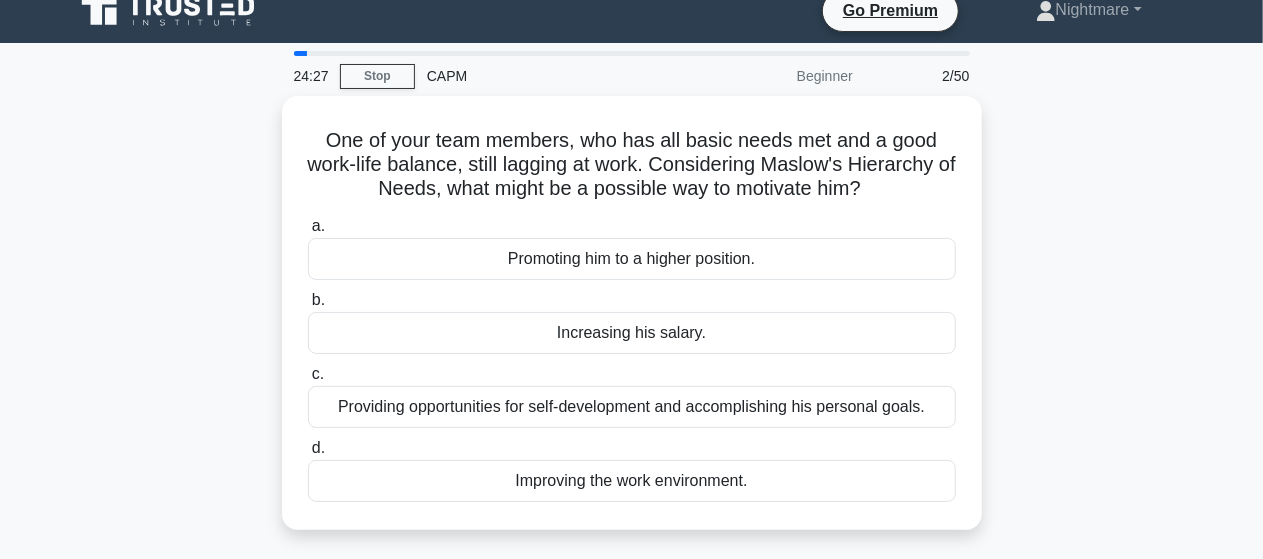 scroll, scrollTop: 0, scrollLeft: 0, axis: both 